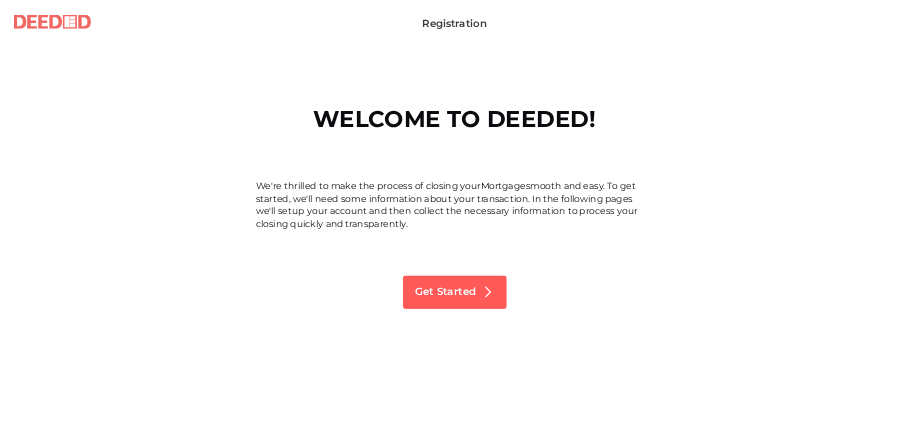 scroll, scrollTop: 0, scrollLeft: 0, axis: both 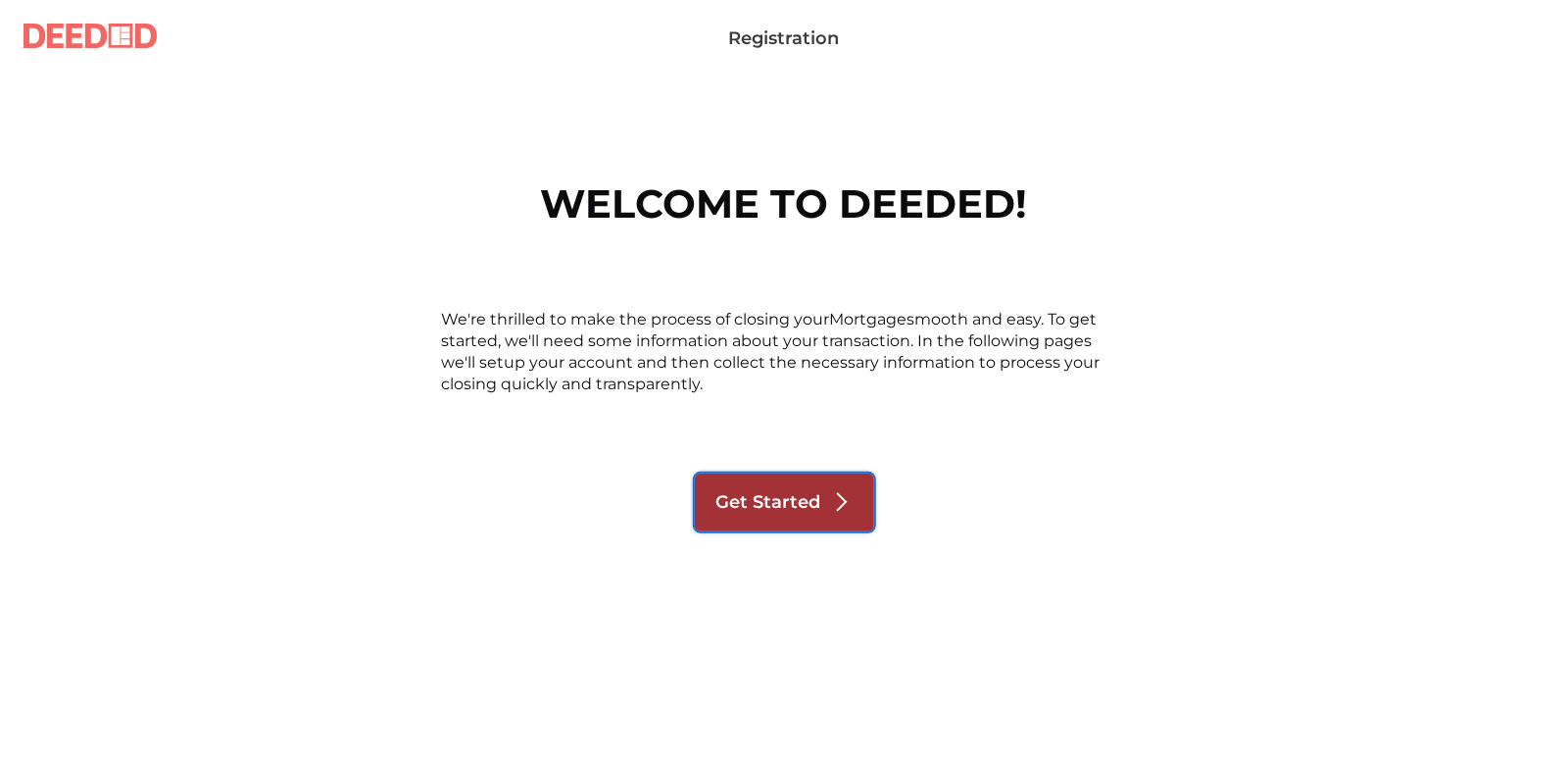 click on "Get Started" at bounding box center (768, 502) 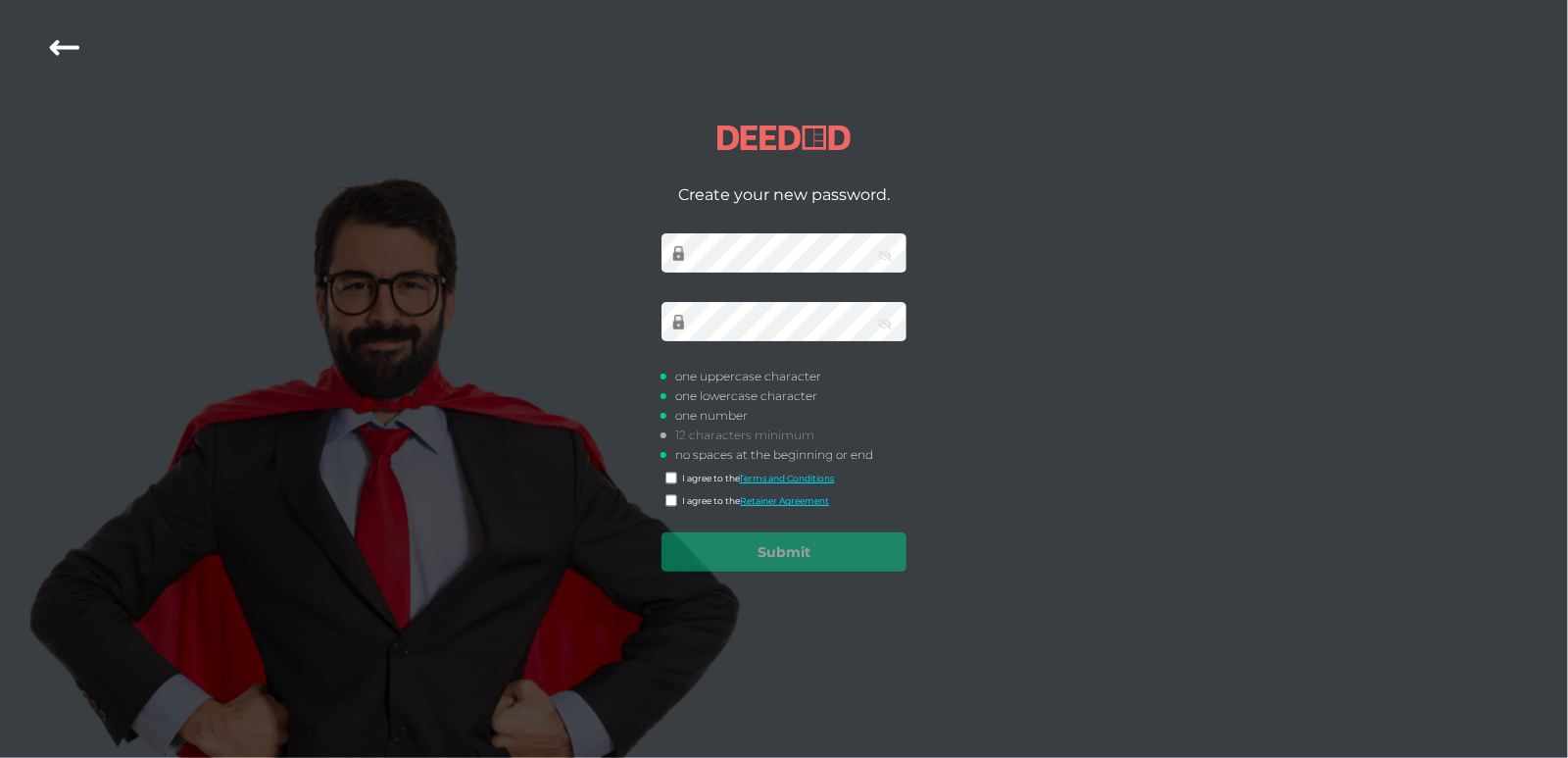 click at bounding box center (884, 256) 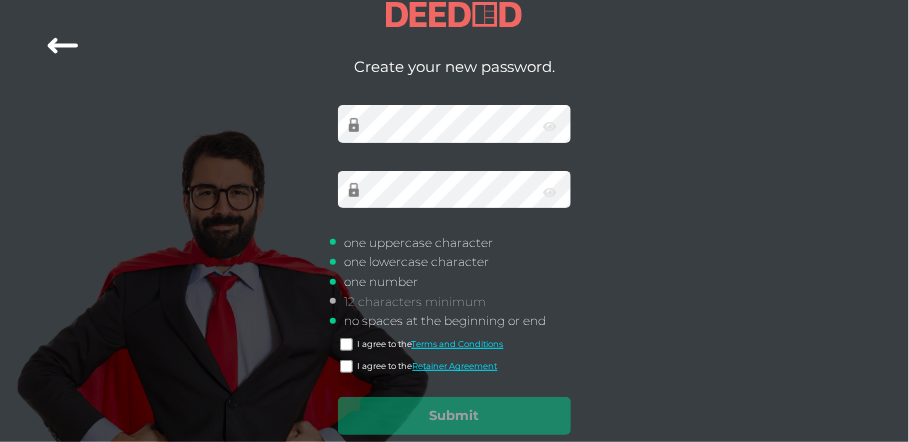 scroll, scrollTop: 51, scrollLeft: 0, axis: vertical 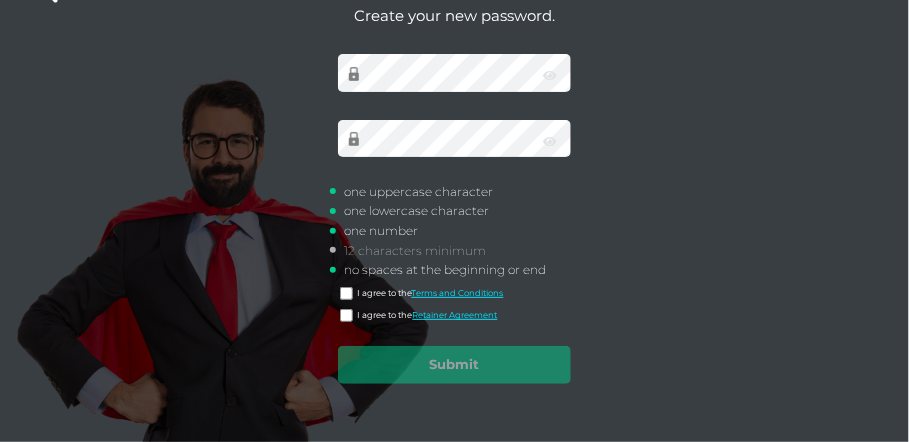 click on "Retainer Agreement" at bounding box center [455, 315] 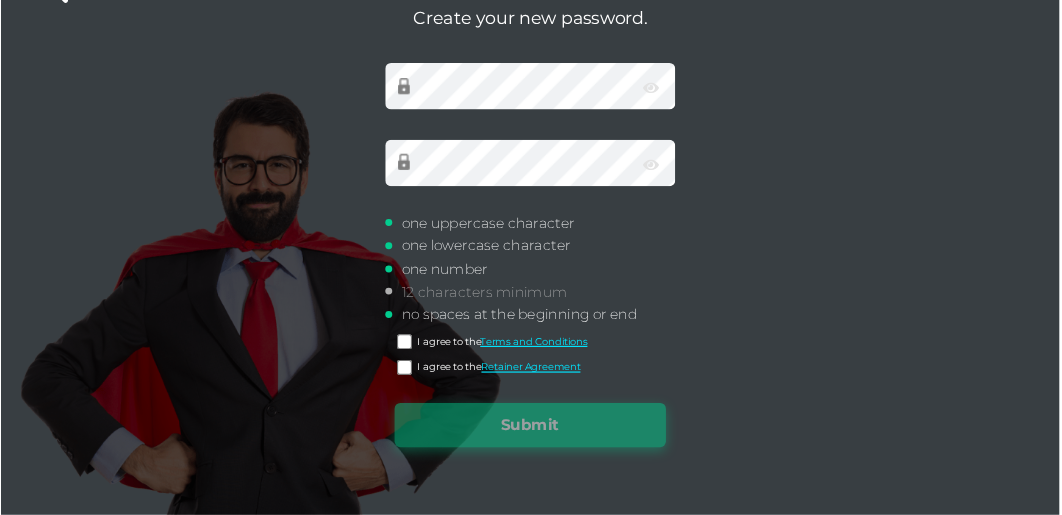 scroll, scrollTop: 5, scrollLeft: 0, axis: vertical 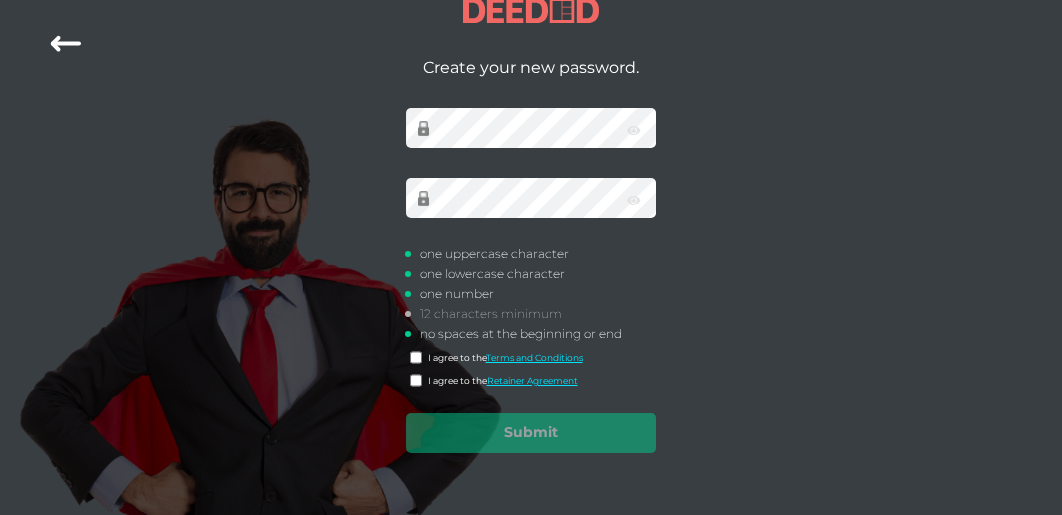 click on "Create your new password. invalid password passwords not match one uppercase character one lowercase character one number 12 characters minimum no spaces at the beginning or end I agree to the  Terms and Conditions I agree to the  Retainer Agreement Submit Loading..." at bounding box center (531, 256) 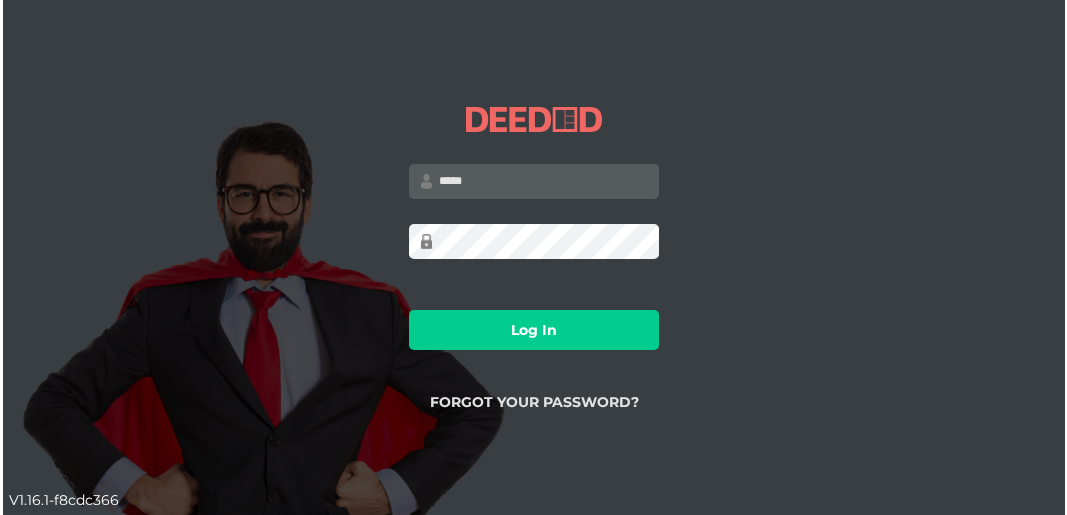 scroll, scrollTop: 0, scrollLeft: 0, axis: both 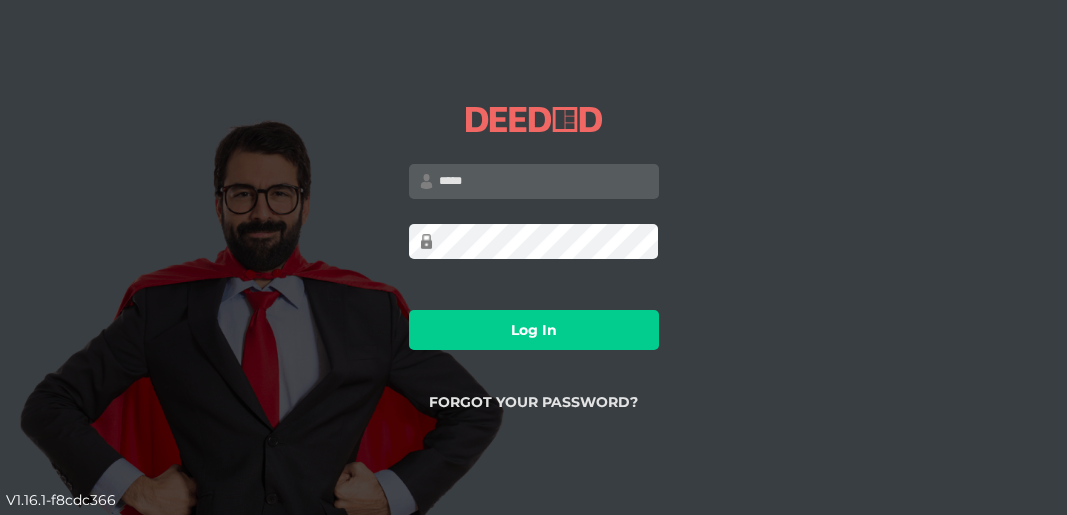 click at bounding box center (534, 181) 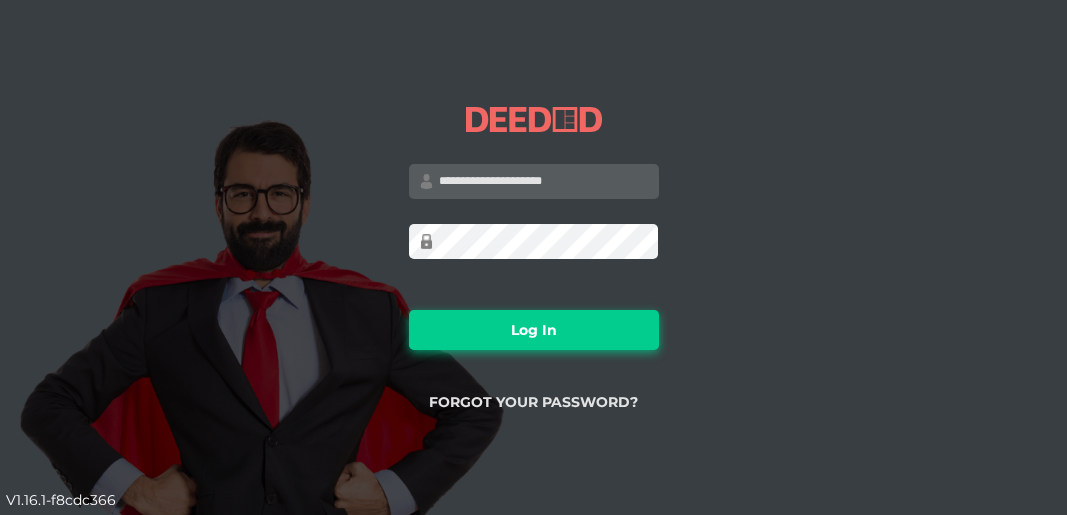 click on "Log In" at bounding box center (534, 330) 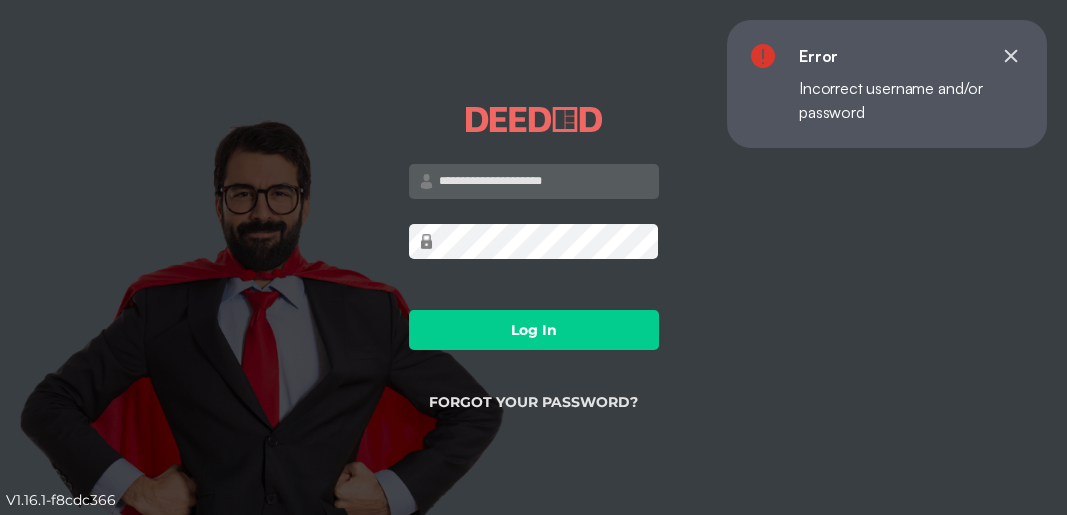 click at bounding box center [1011, 56] 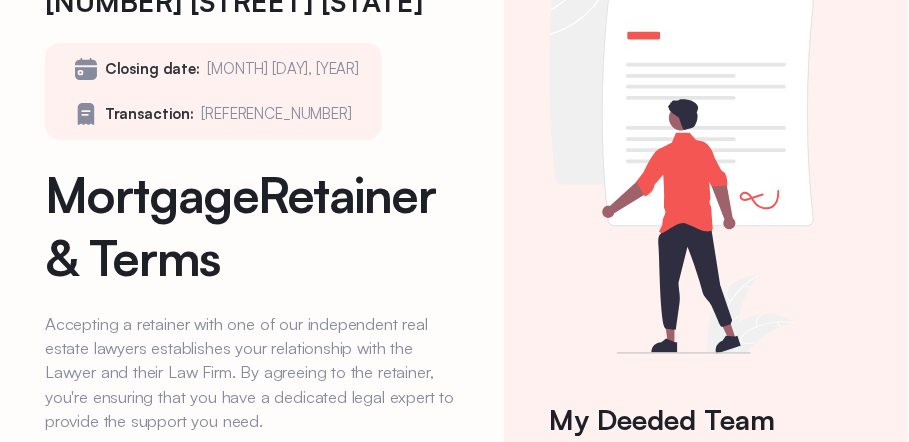 scroll, scrollTop: 0, scrollLeft: 0, axis: both 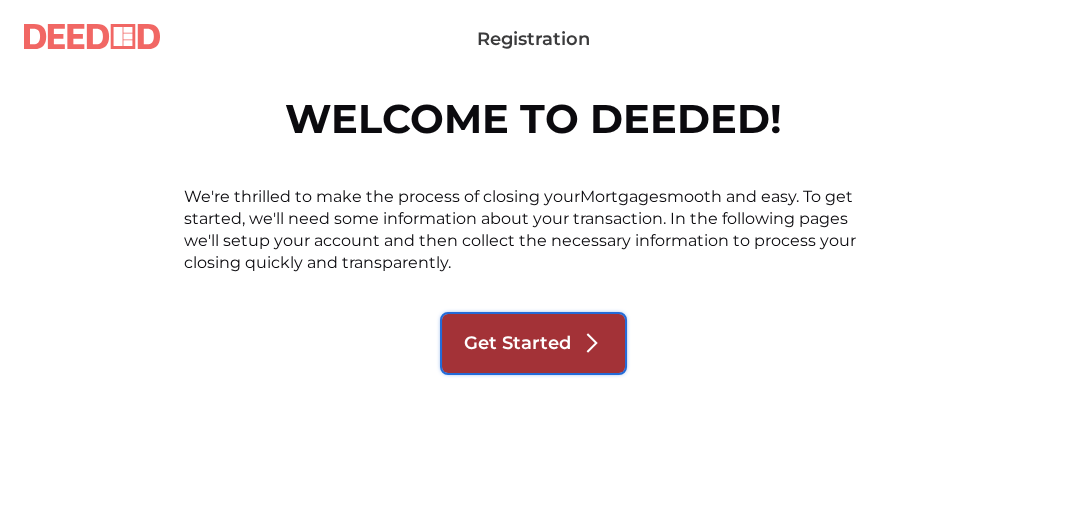 click on "Get Started" at bounding box center (517, 343) 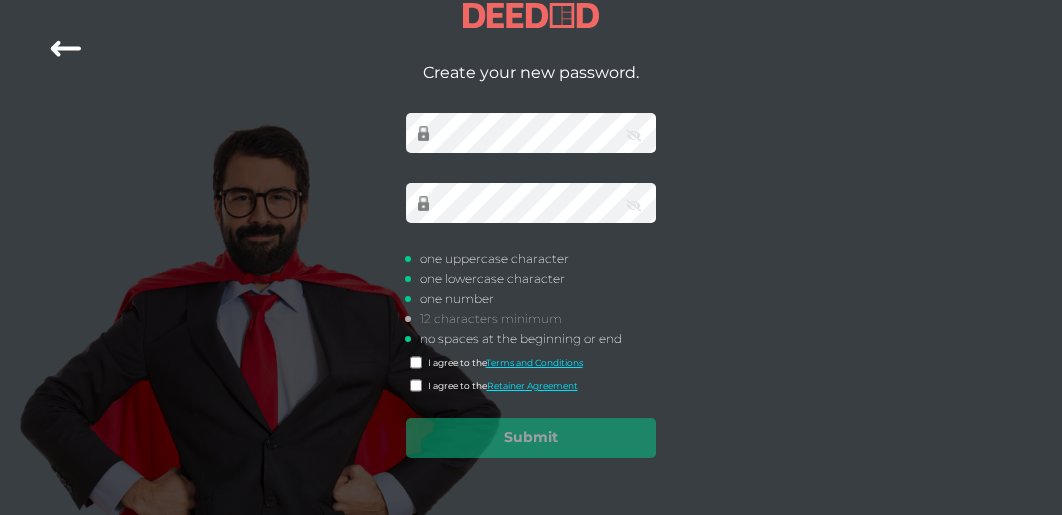 click at bounding box center (633, 136) 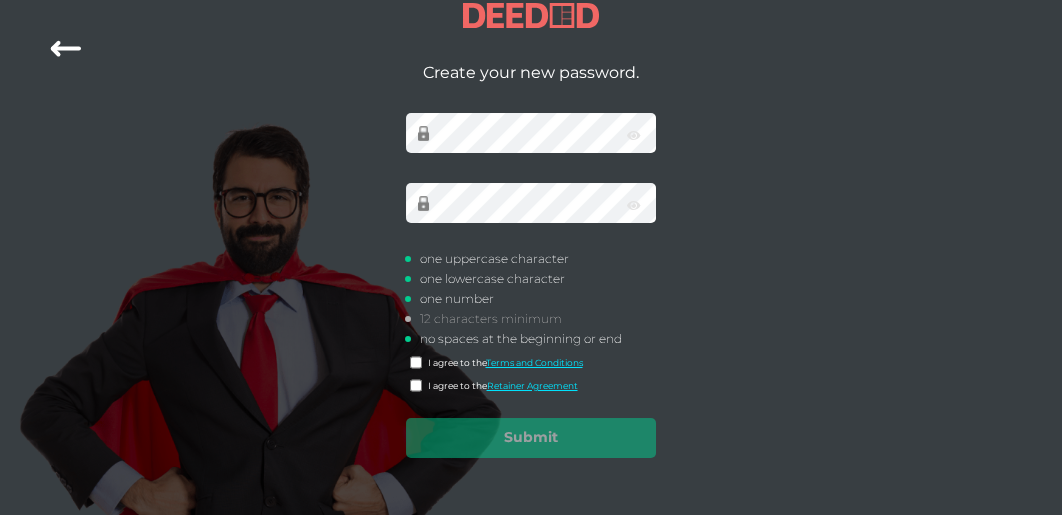 click at bounding box center (634, 136) 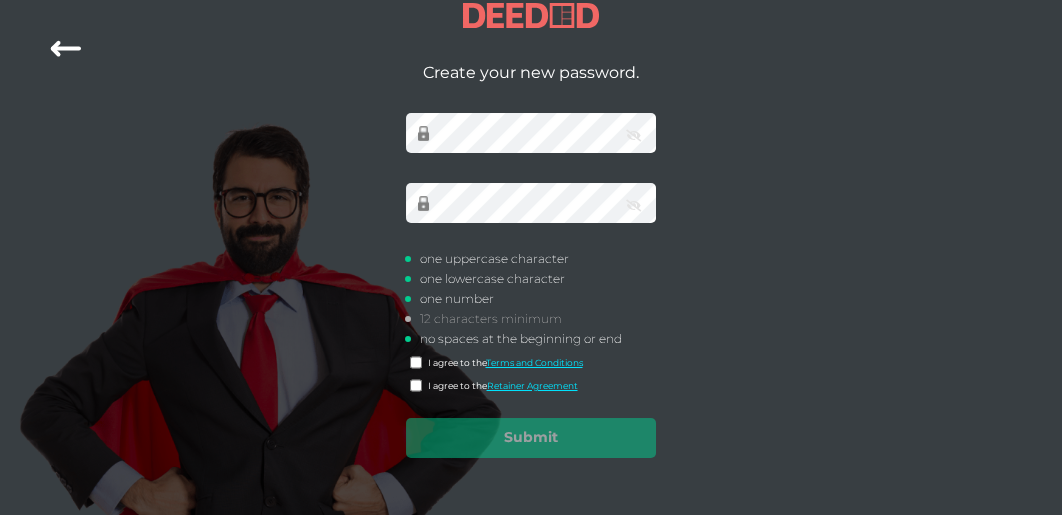 click at bounding box center [633, 136] 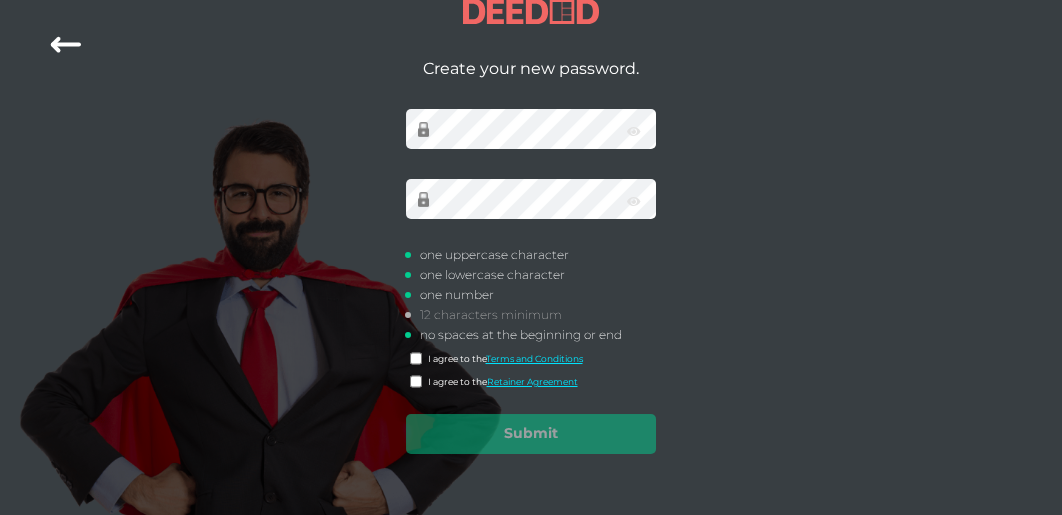 scroll, scrollTop: 5, scrollLeft: 0, axis: vertical 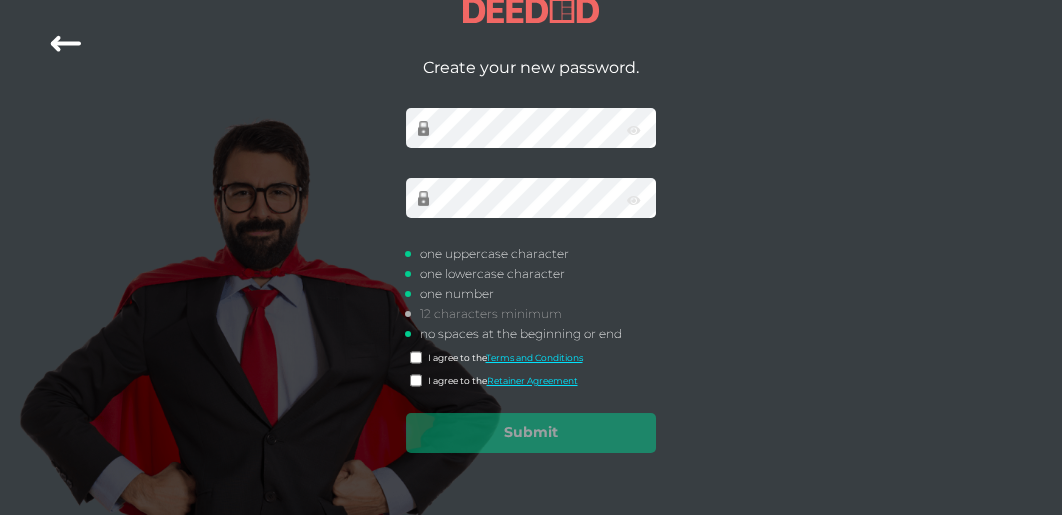 click on "Create your new password. invalid password passwords not match one uppercase character one lowercase character one number 12 characters minimum no spaces at the beginning or end I agree to the  Terms and Conditions I agree to the  Retainer Agreement Submit Loading..." at bounding box center (531, 256) 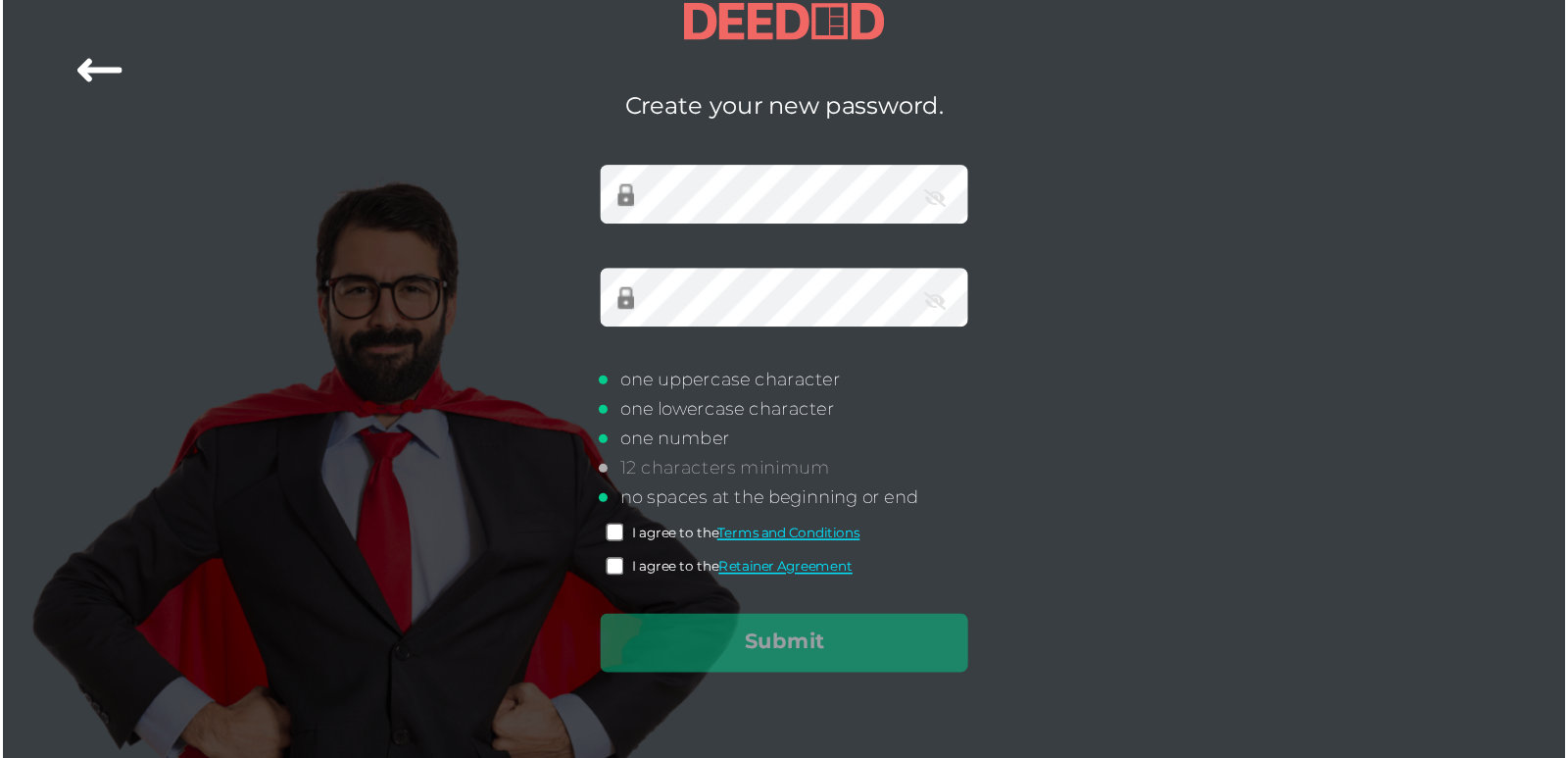 scroll, scrollTop: 0, scrollLeft: 0, axis: both 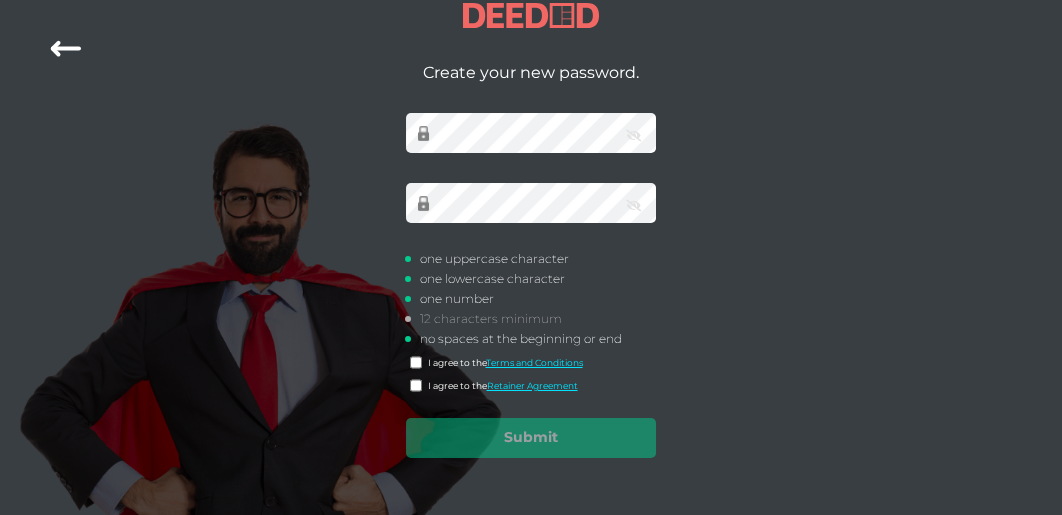 click at bounding box center (66, 49) 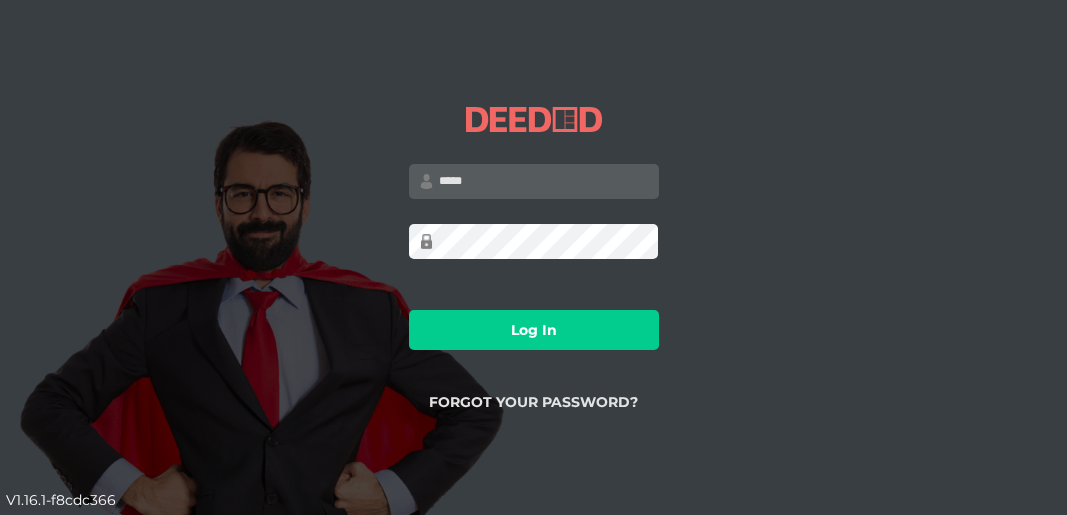 click at bounding box center [534, 181] 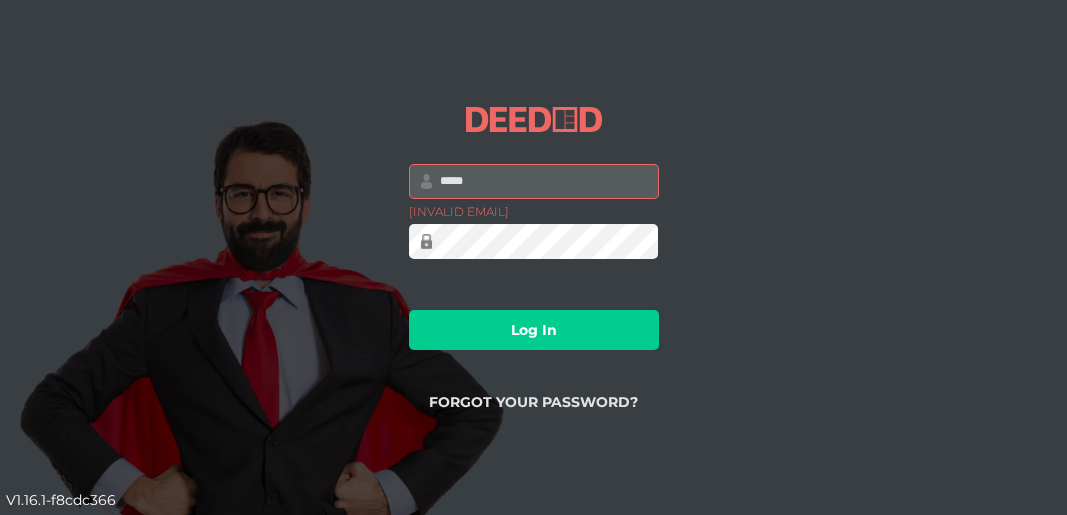 click at bounding box center (534, 181) 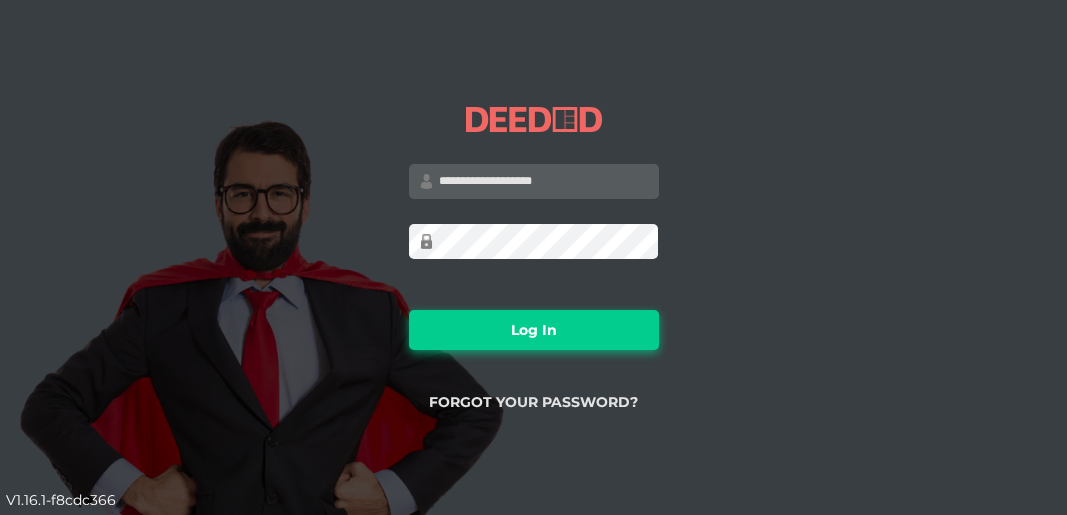 click on "Log In" at bounding box center [534, 330] 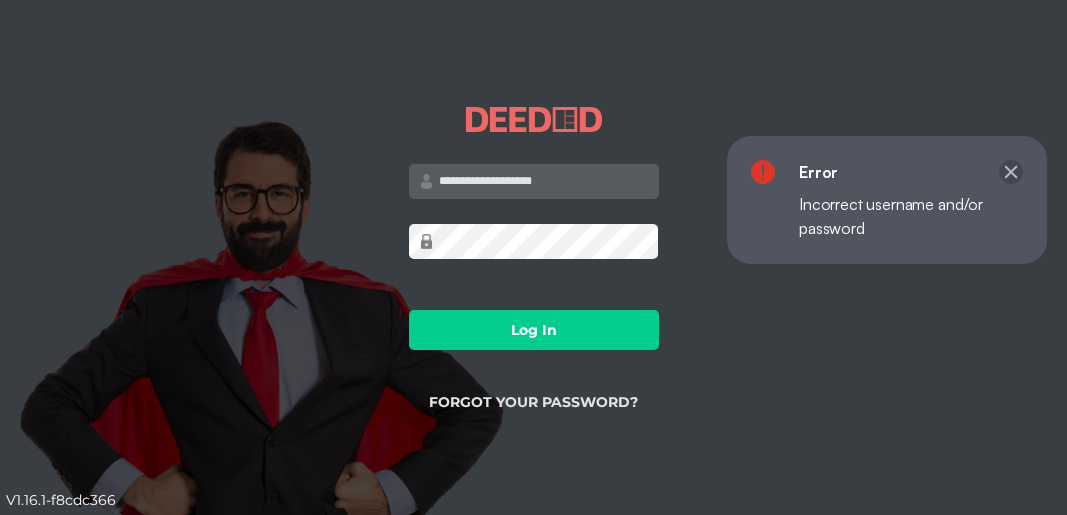 click at bounding box center [1351, 56] 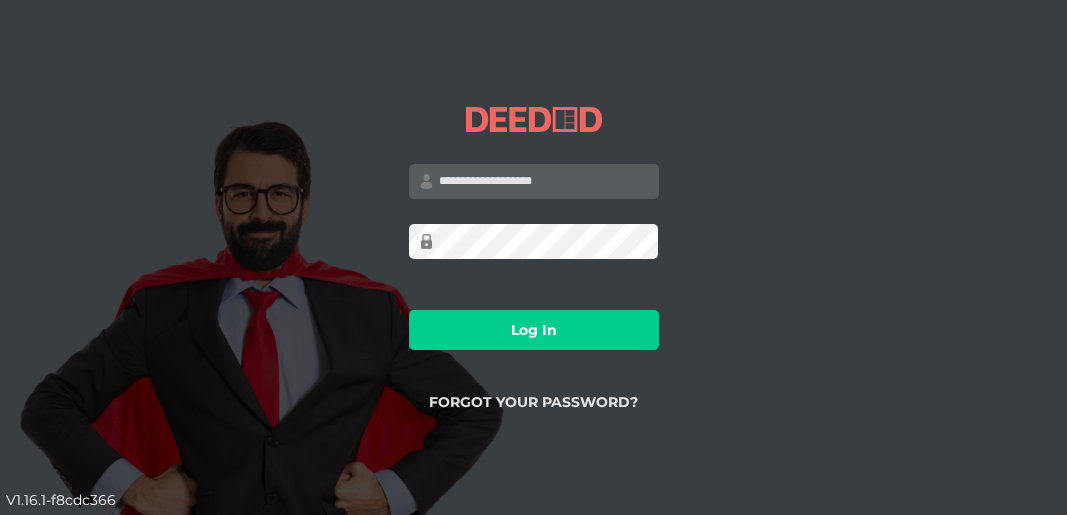 drag, startPoint x: 581, startPoint y: 182, endPoint x: 414, endPoint y: 190, distance: 167.19151 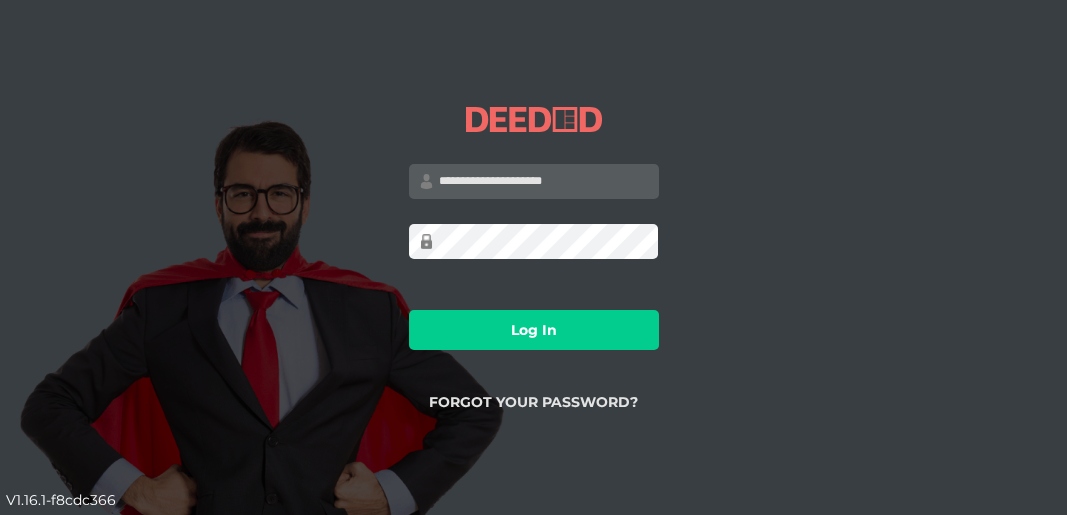 type on "**********" 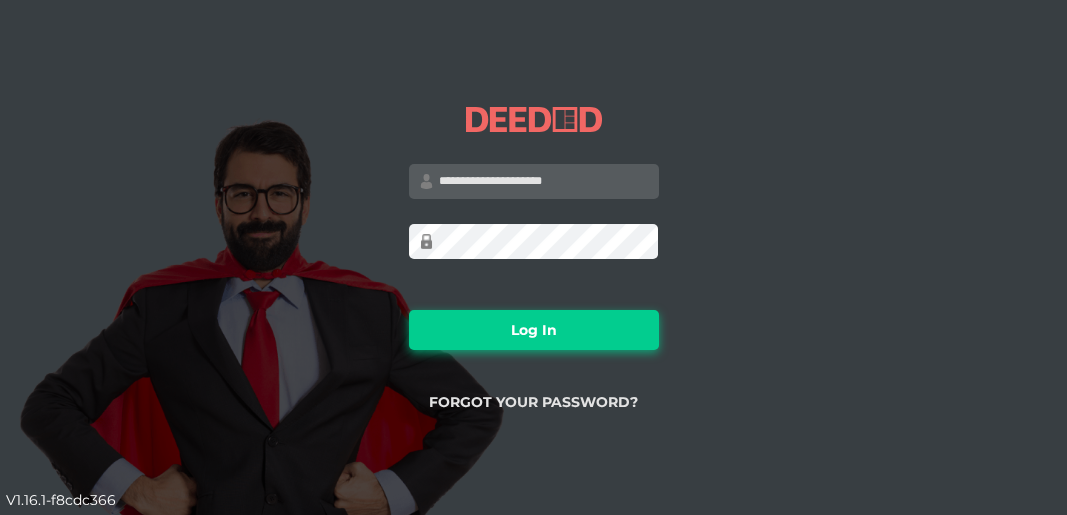 click on "Log In" at bounding box center (534, 330) 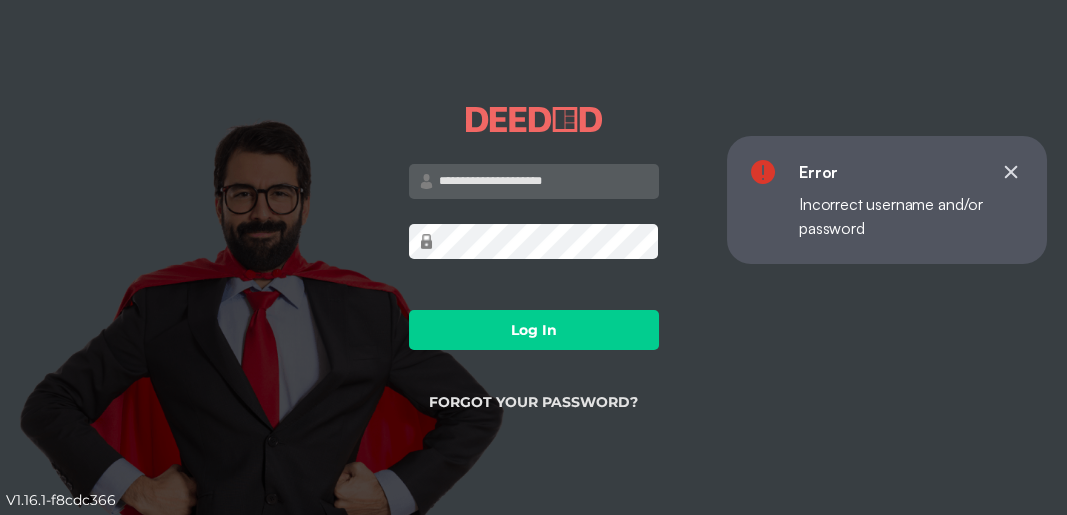 click at bounding box center [1351, 56] 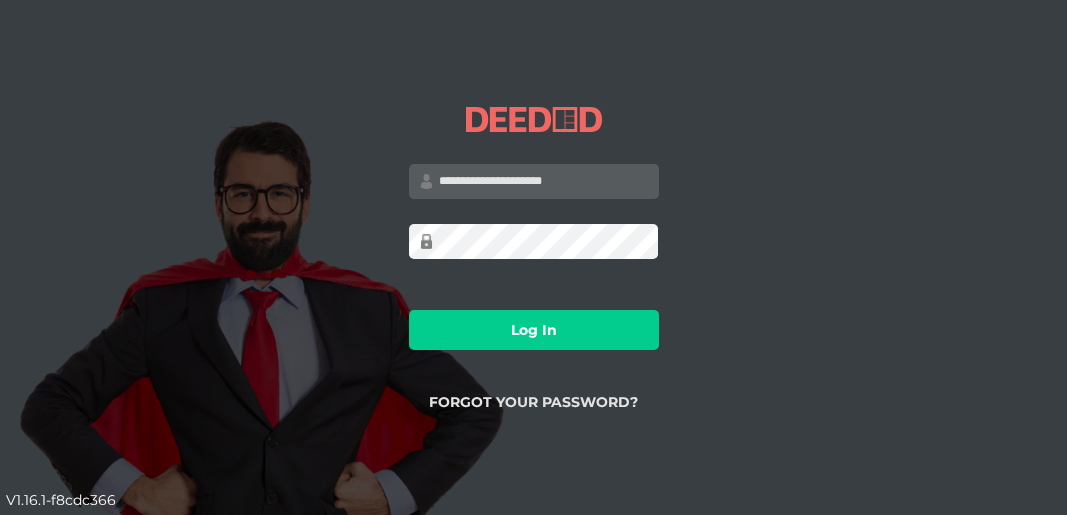 click on "Forgot your Password?" at bounding box center [533, 402] 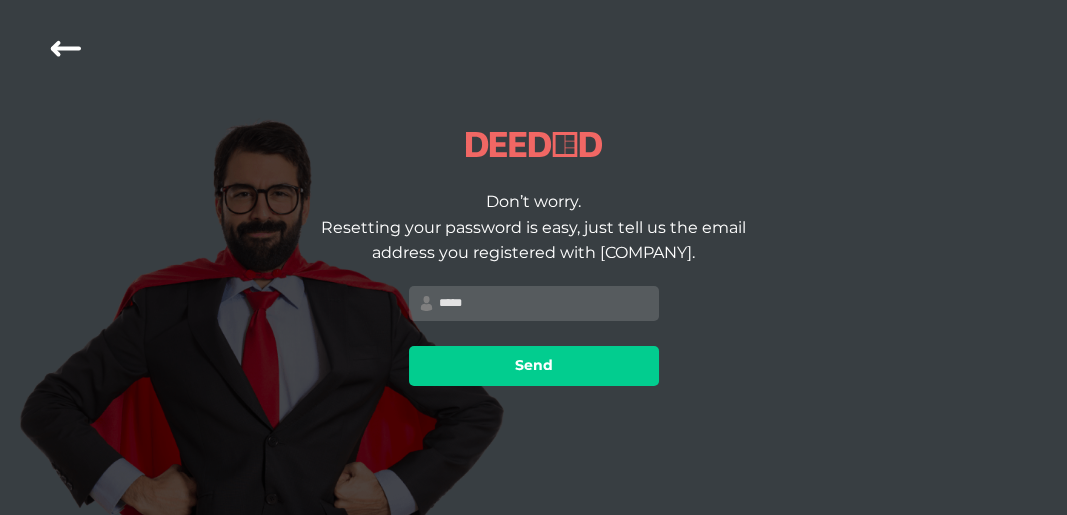 click at bounding box center [534, 303] 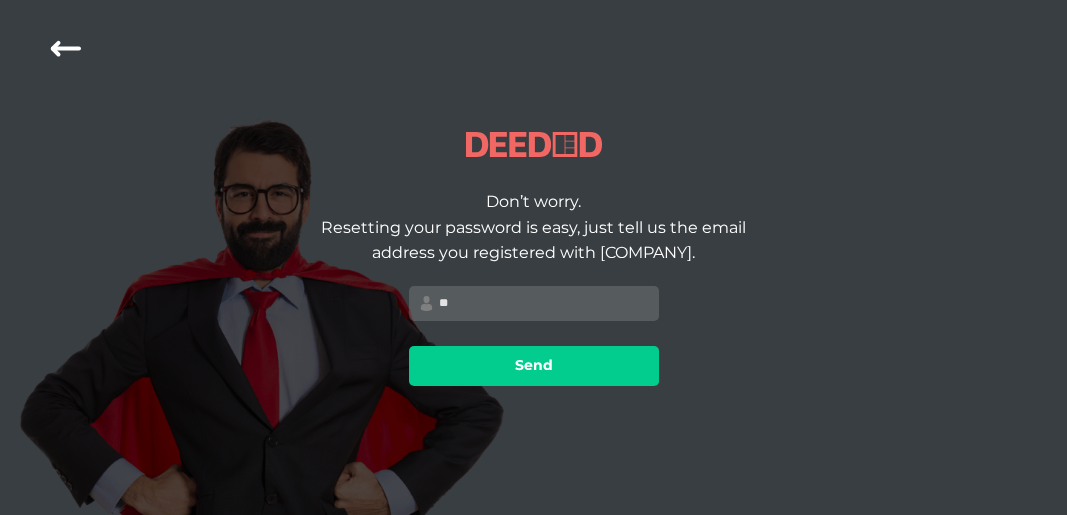 type on "**" 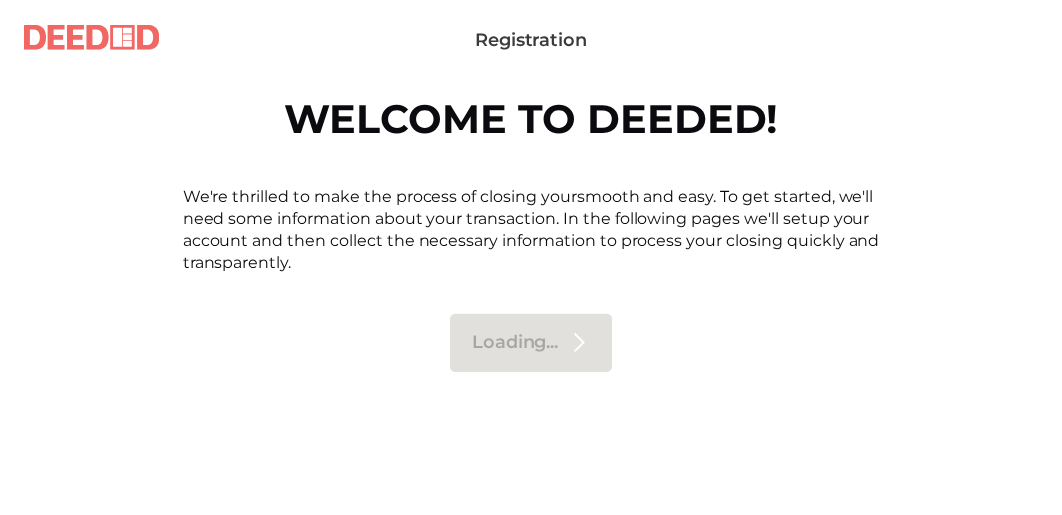 scroll, scrollTop: 0, scrollLeft: 0, axis: both 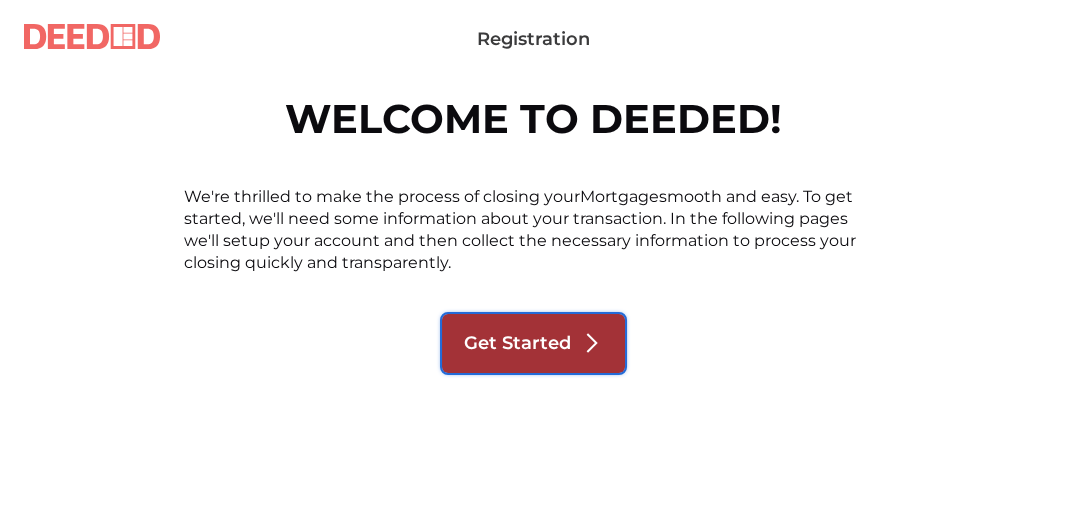click on "Get Started" at bounding box center (517, 343) 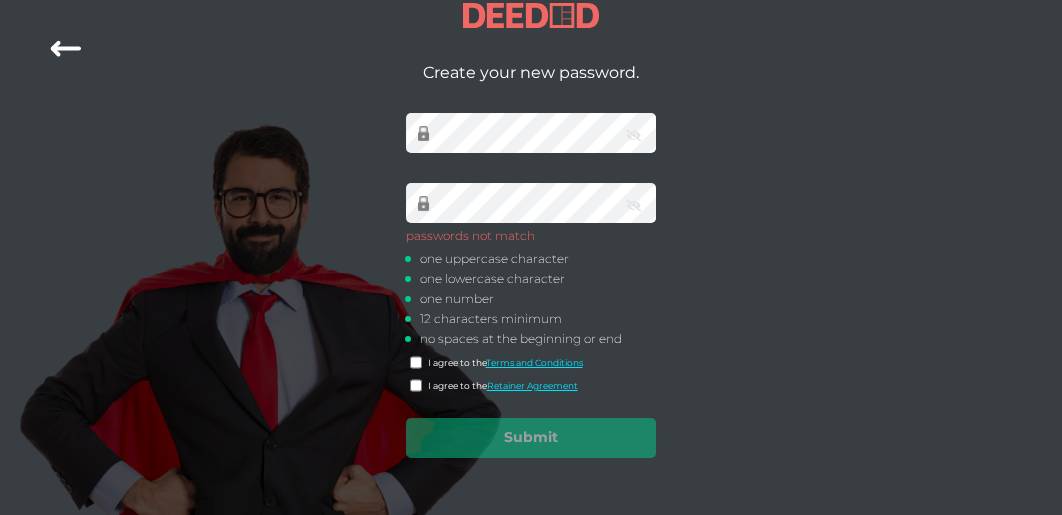 click at bounding box center [633, 136] 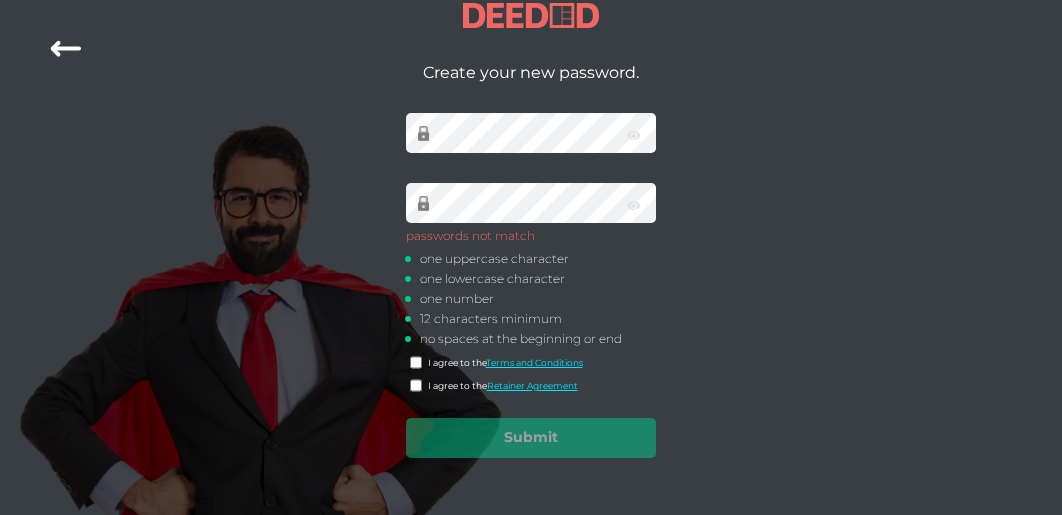 click at bounding box center [634, 136] 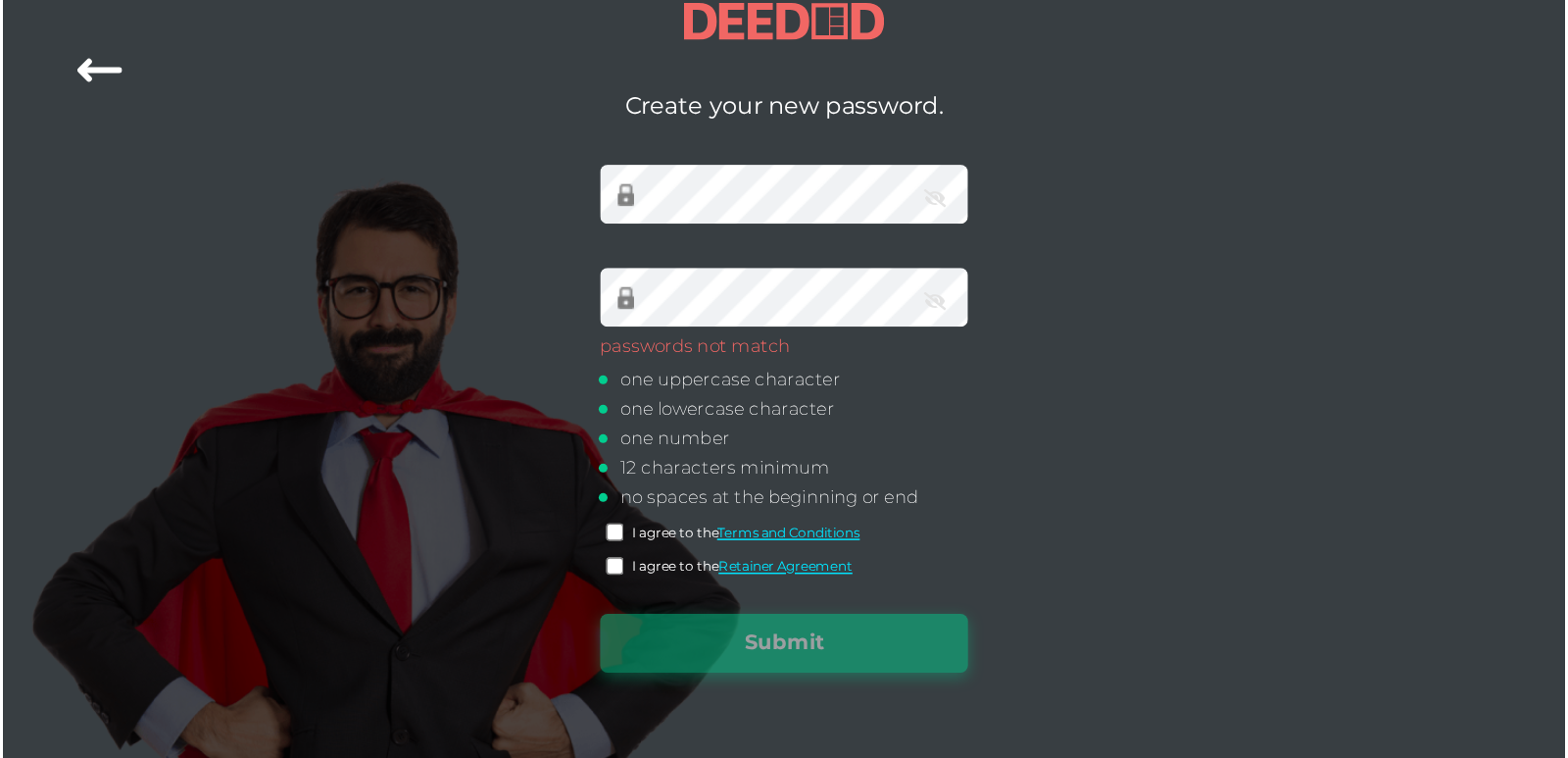 scroll, scrollTop: 0, scrollLeft: 0, axis: both 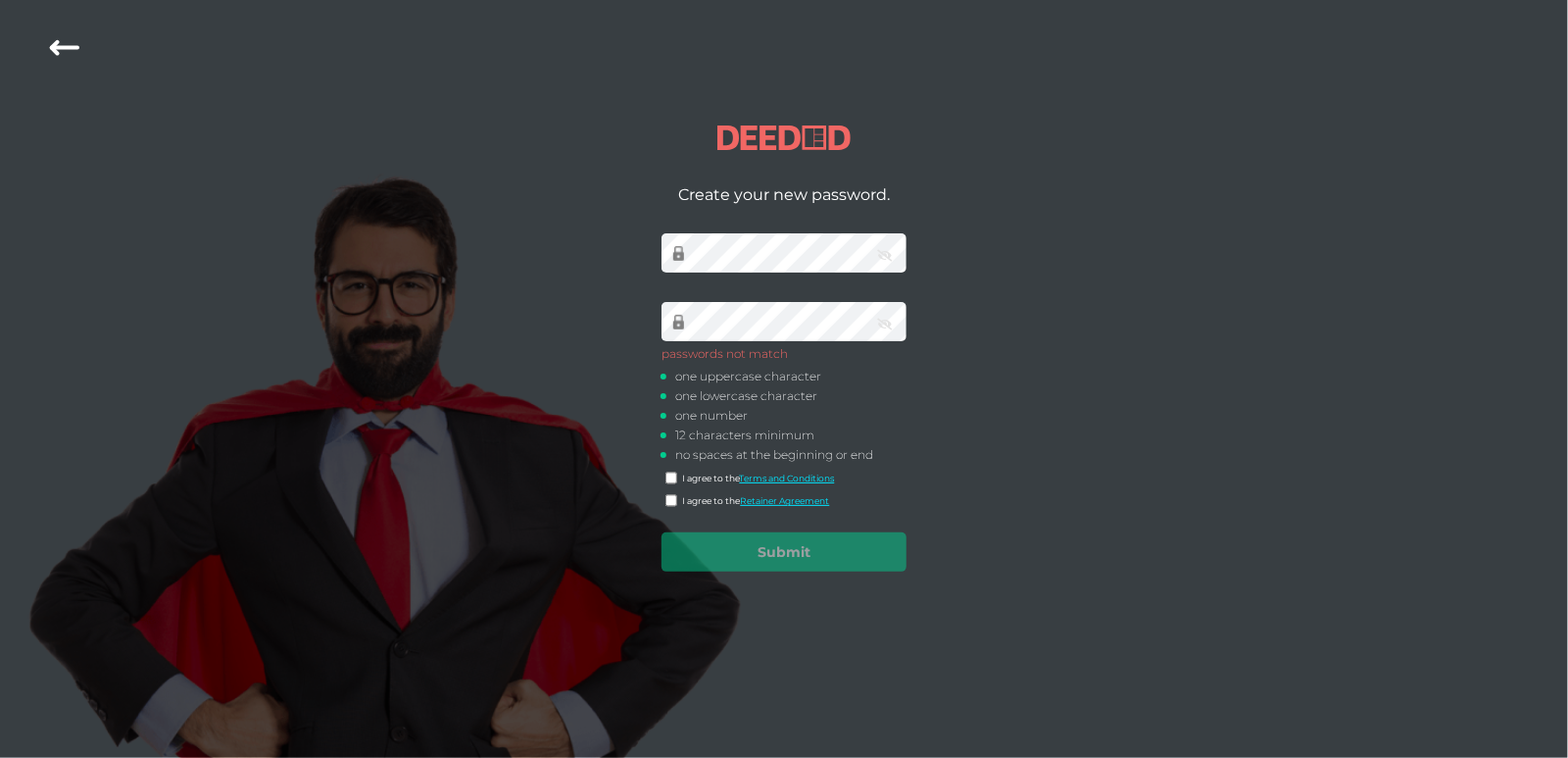 click on "Create your new password. invalid password passwords not match one uppercase character one lowercase character one number 12 characters minimum no spaces at the beginning or end I agree to the  Terms and Conditions I agree to the  Retainer Agreement Submit Loading..." at bounding box center (784, 379) 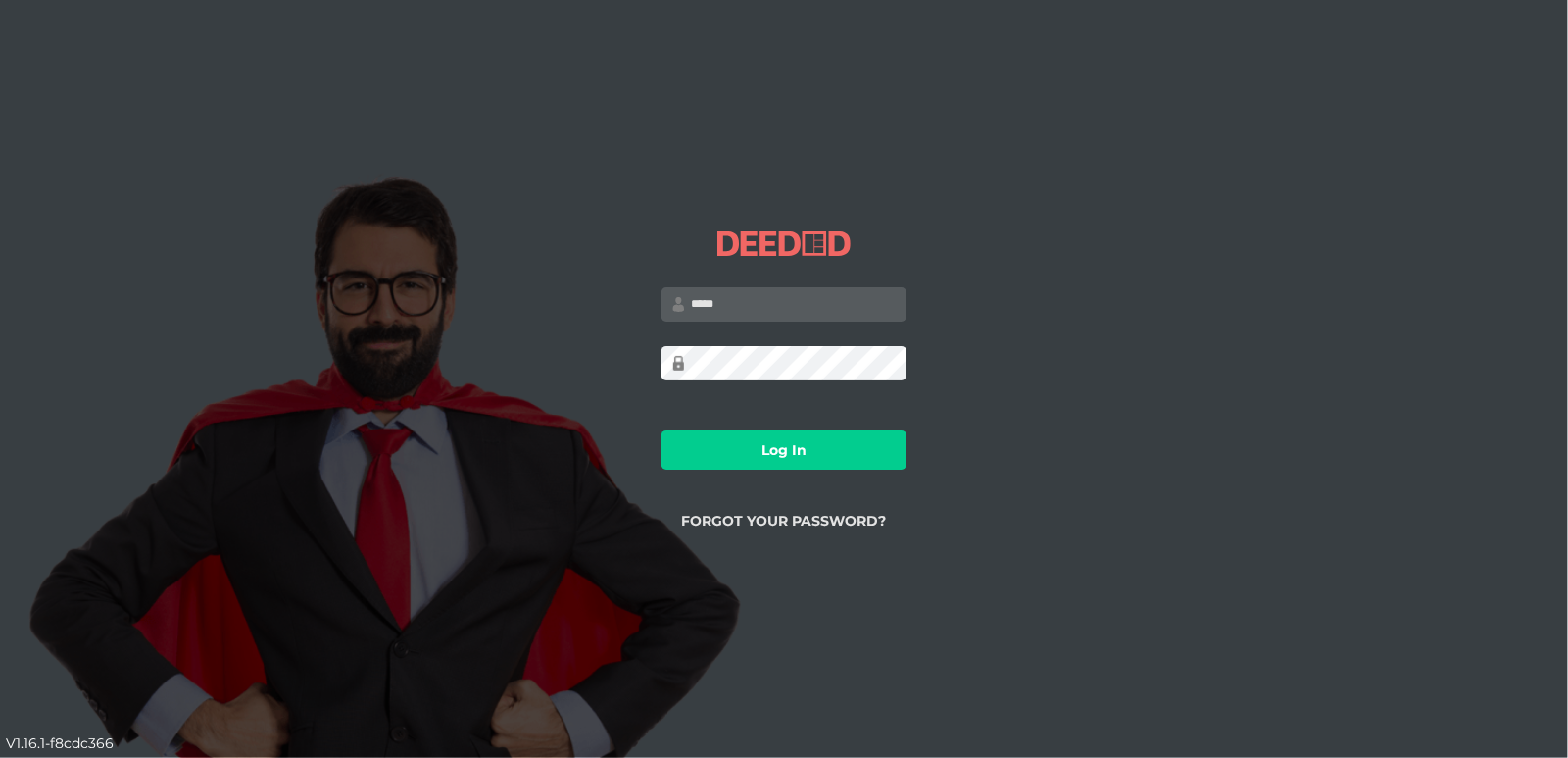 click at bounding box center (784, 304) 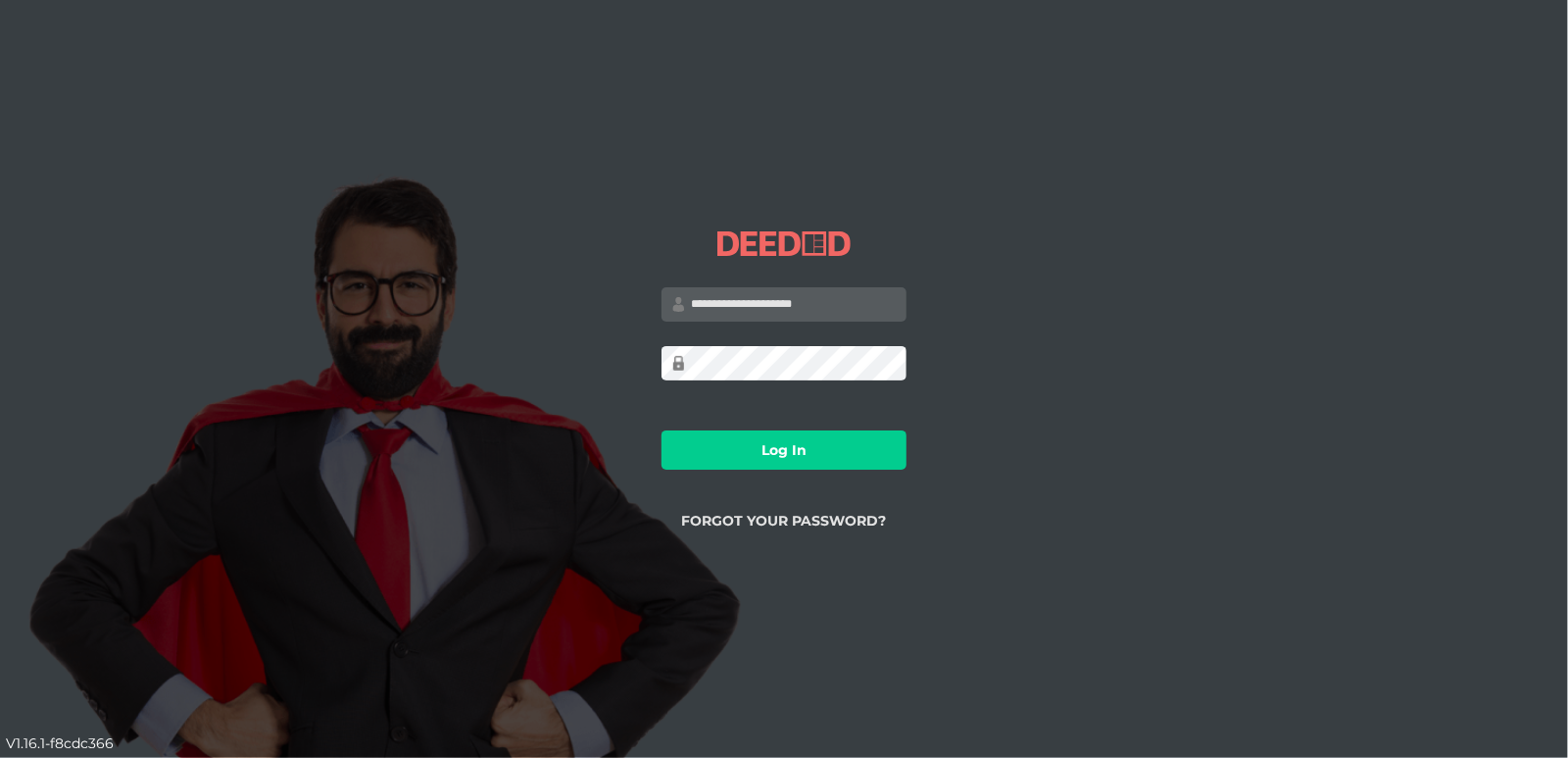 click on "Forgot your Password?" at bounding box center (784, 521) 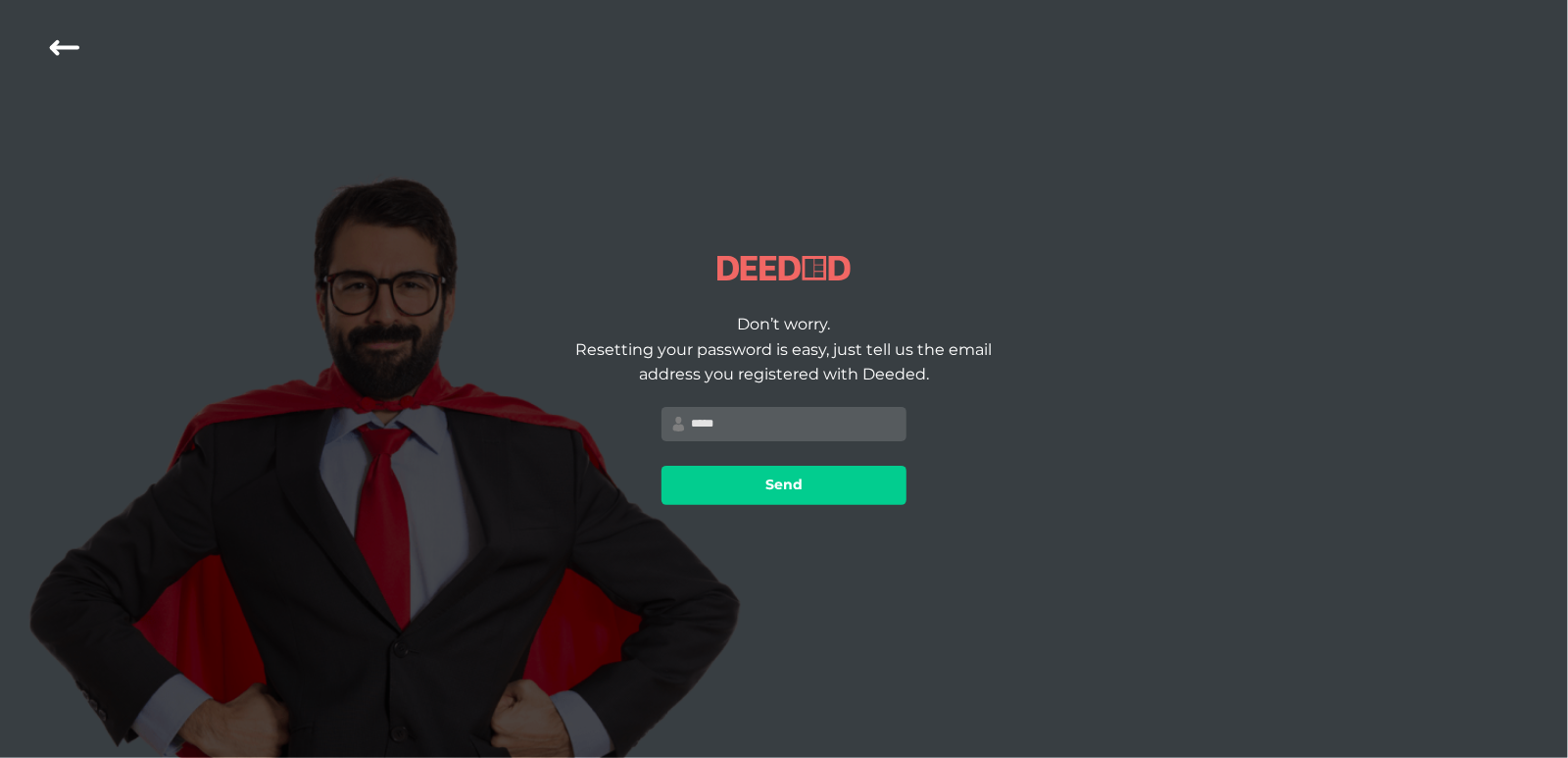 click at bounding box center (784, 424) 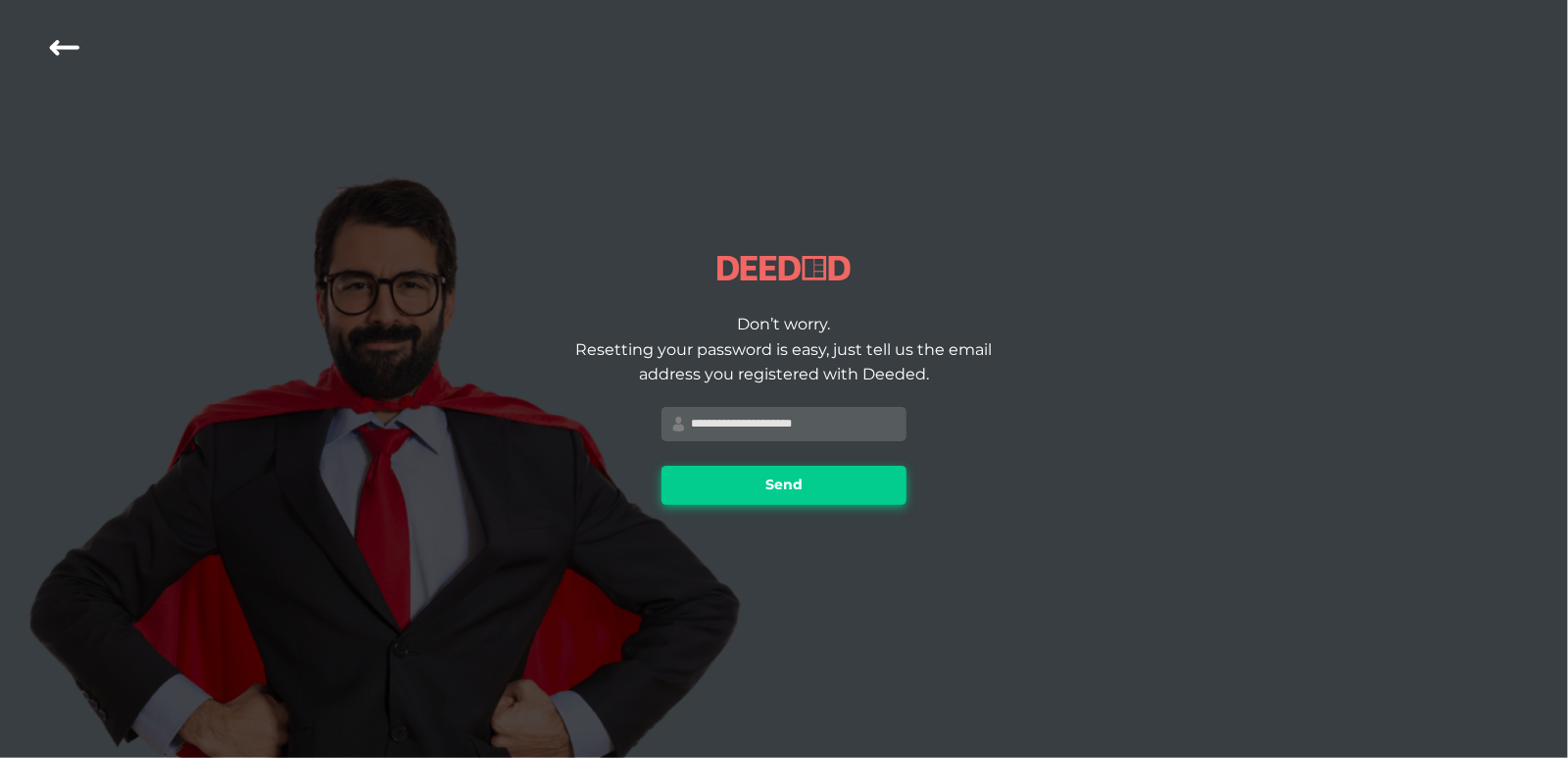 type on "**********" 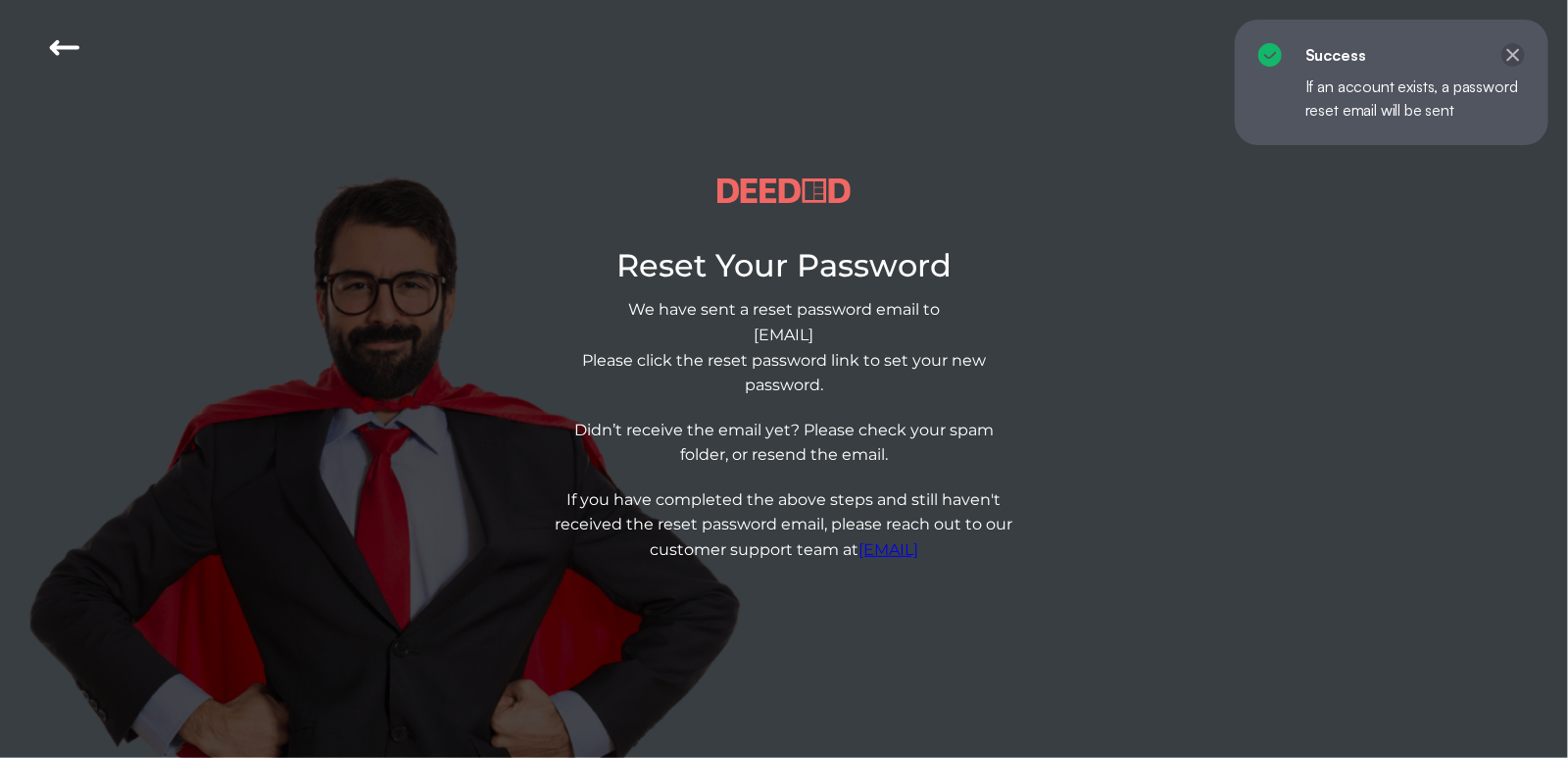 click at bounding box center (1513, 55) 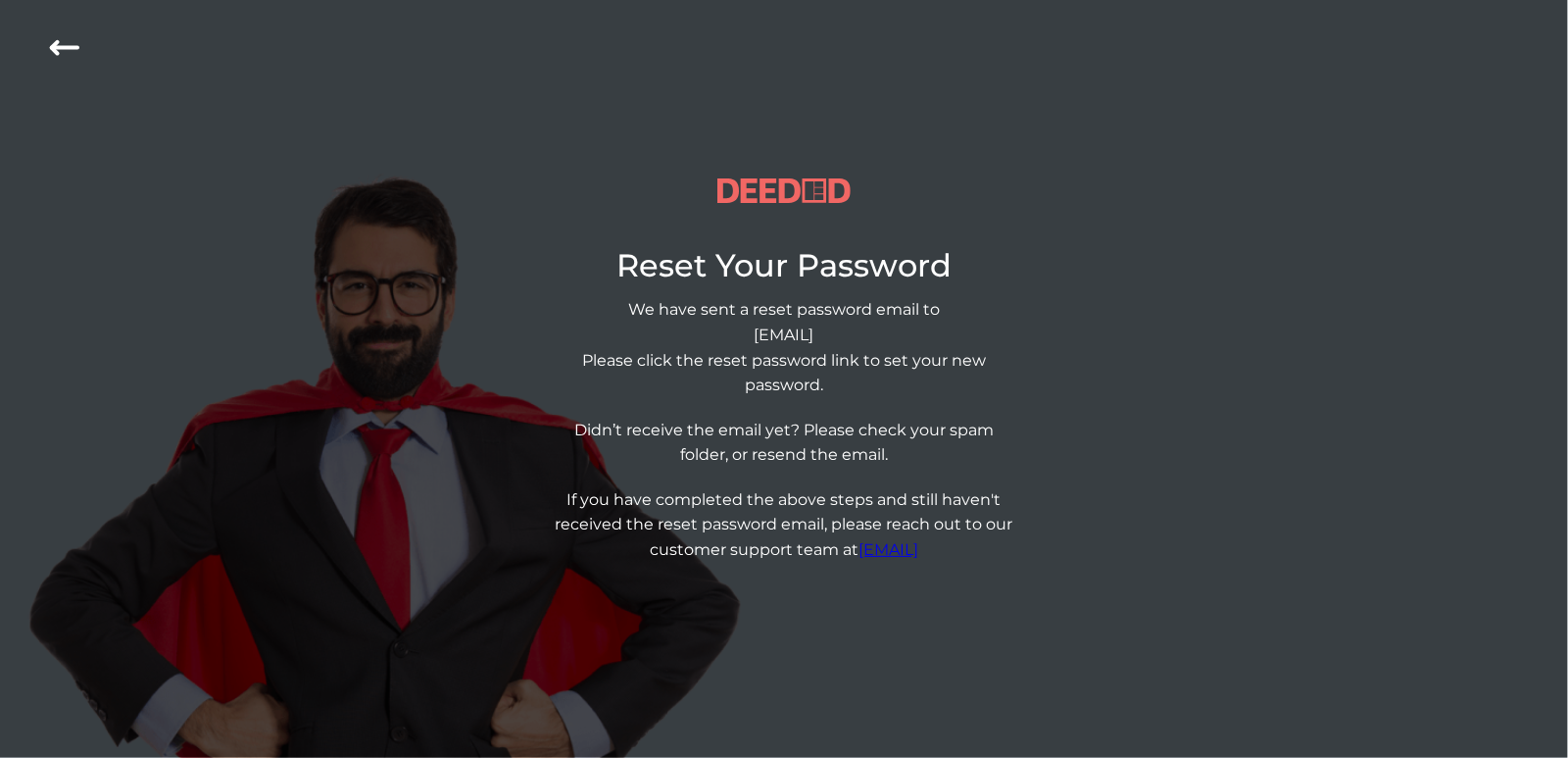 click on "Reset Your Password We have sent a reset password email to  datuincarina@yahoo.ca   Please click the reset password link to set your new password. Didn’t receive the email yet? Please check your spam folder, or resend the email. If you have completed the above steps and still haven't received the reset password email, please reach out to our customer support team at  support@deeded.ca" at bounding box center [784, 379] 